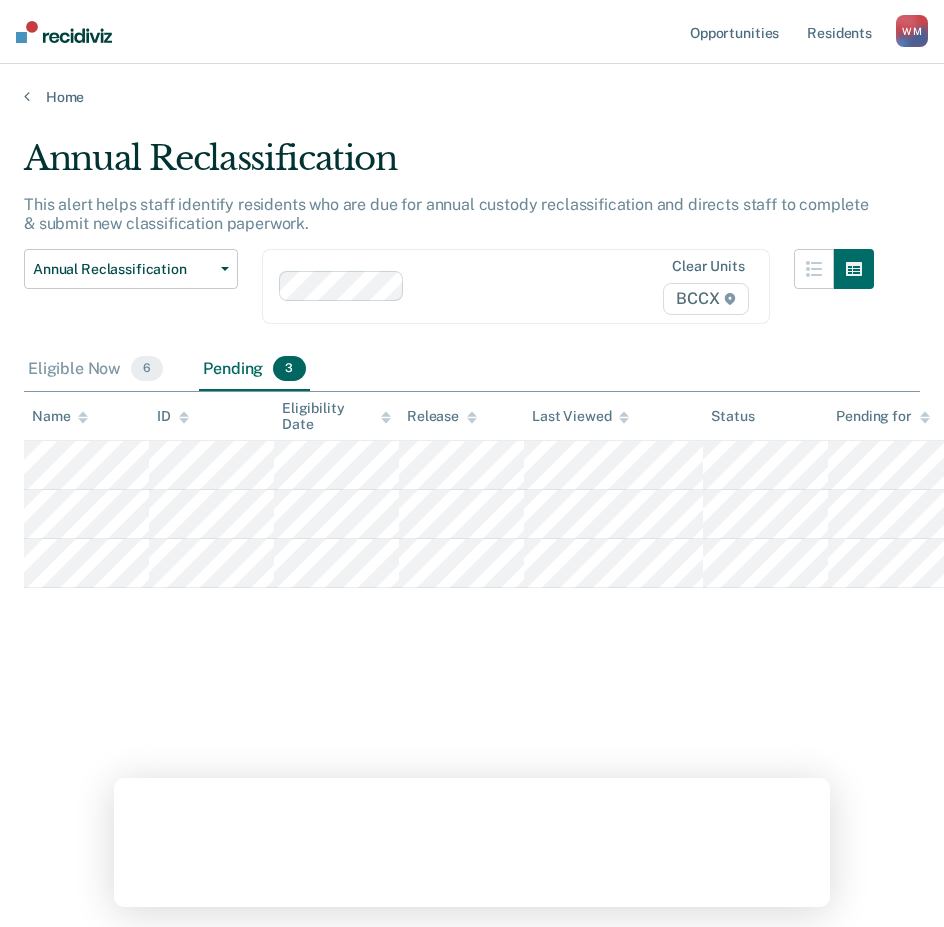 scroll, scrollTop: 0, scrollLeft: 0, axis: both 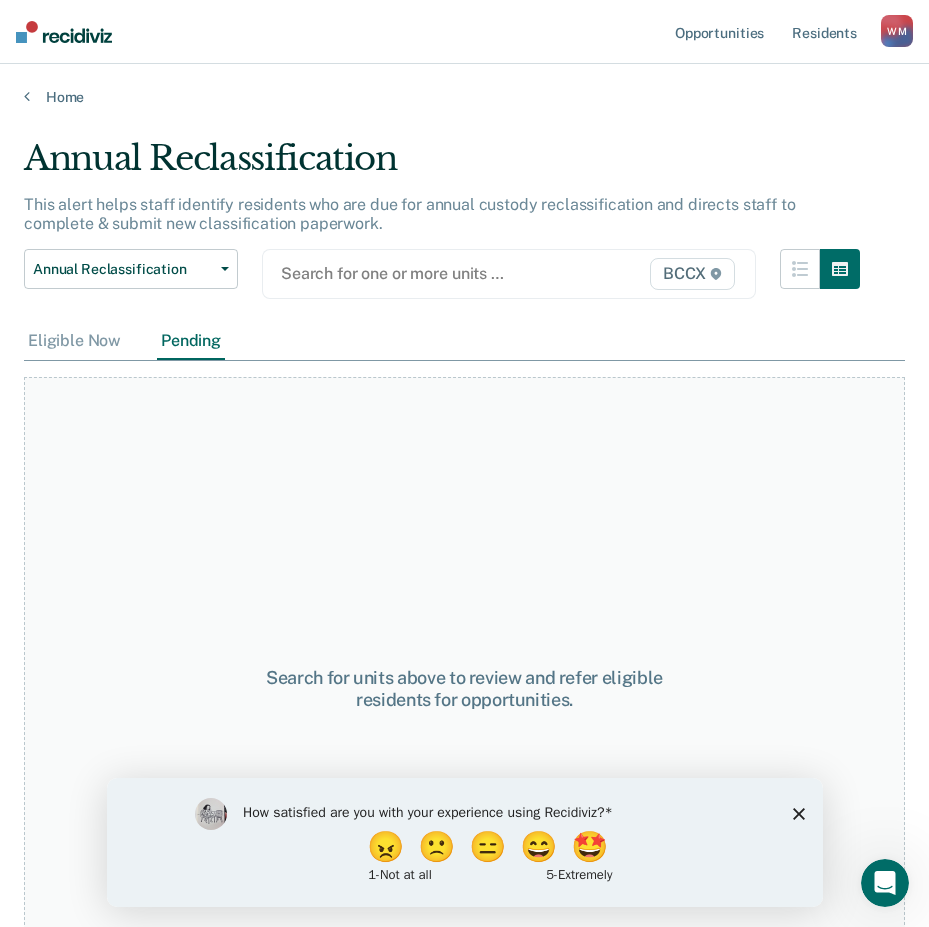 click at bounding box center [440, 273] 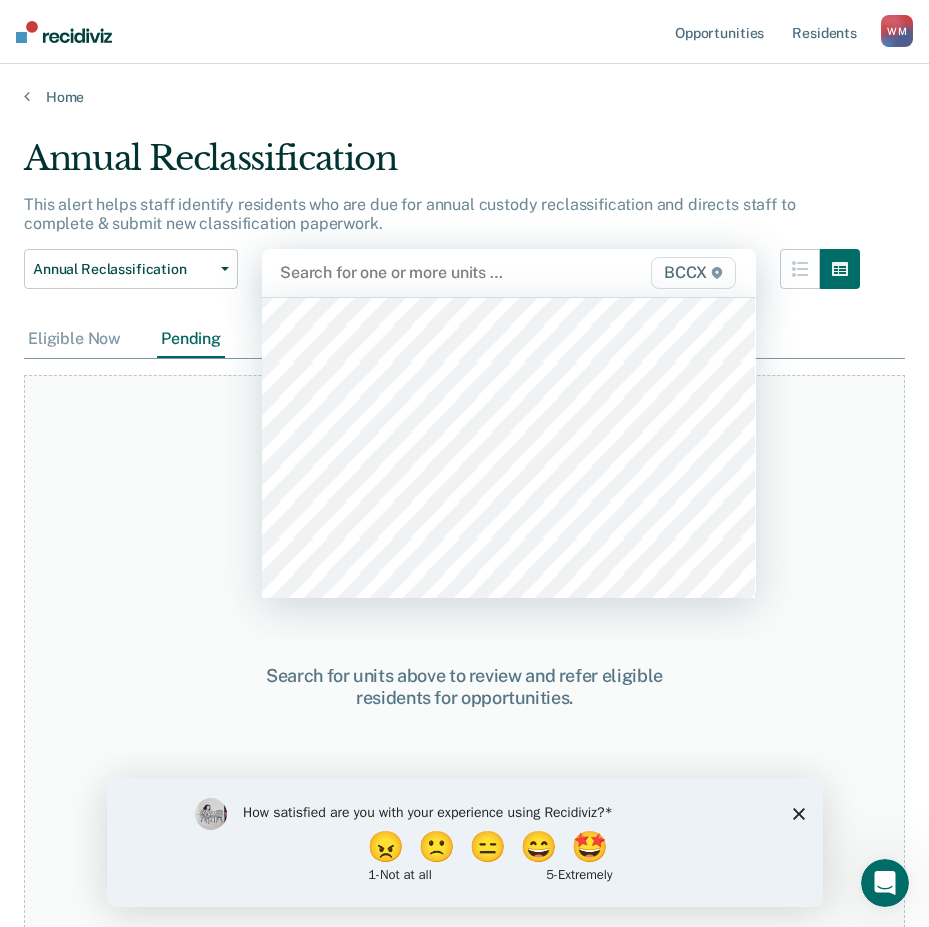 scroll, scrollTop: 1100, scrollLeft: 0, axis: vertical 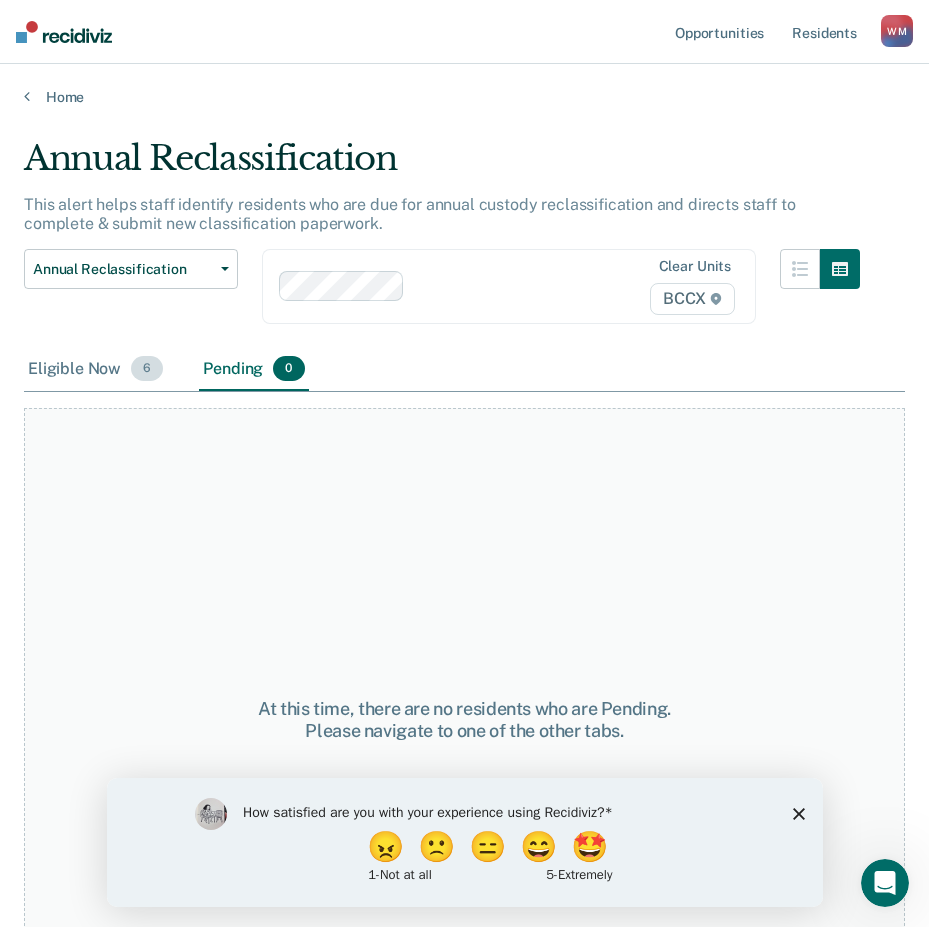 click on "Eligible Now 6" at bounding box center [95, 370] 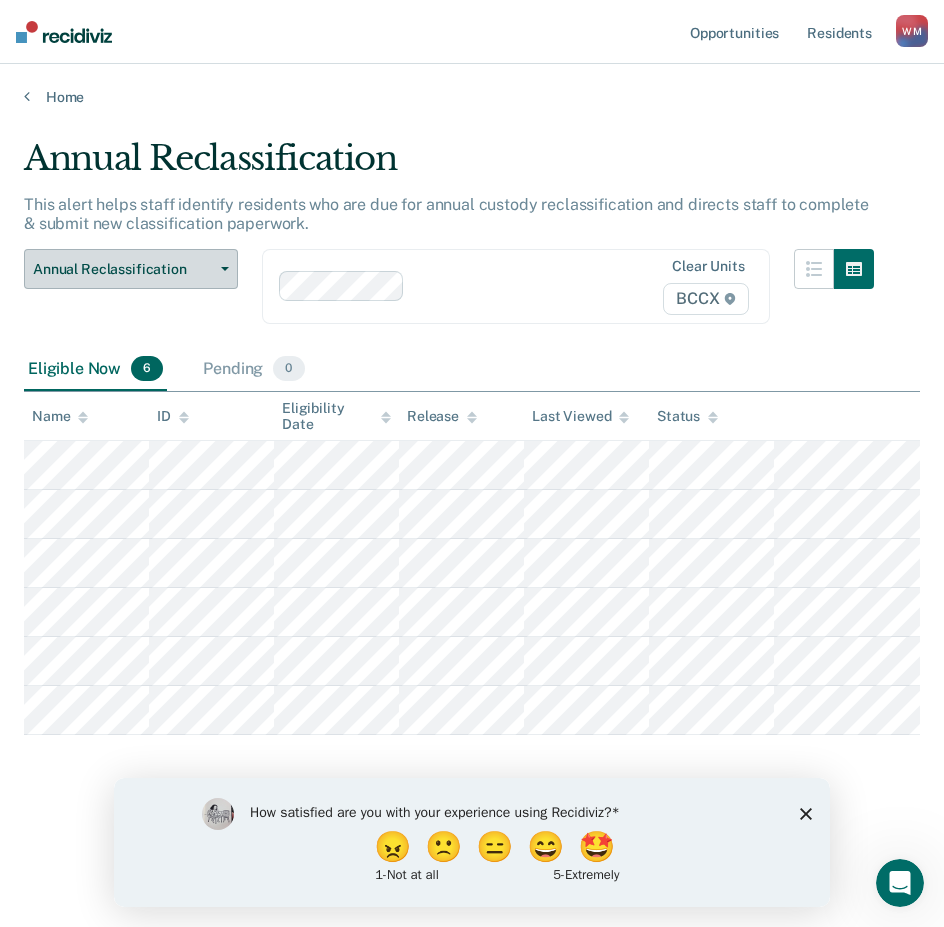 click on "Annual Reclassification" at bounding box center (123, 269) 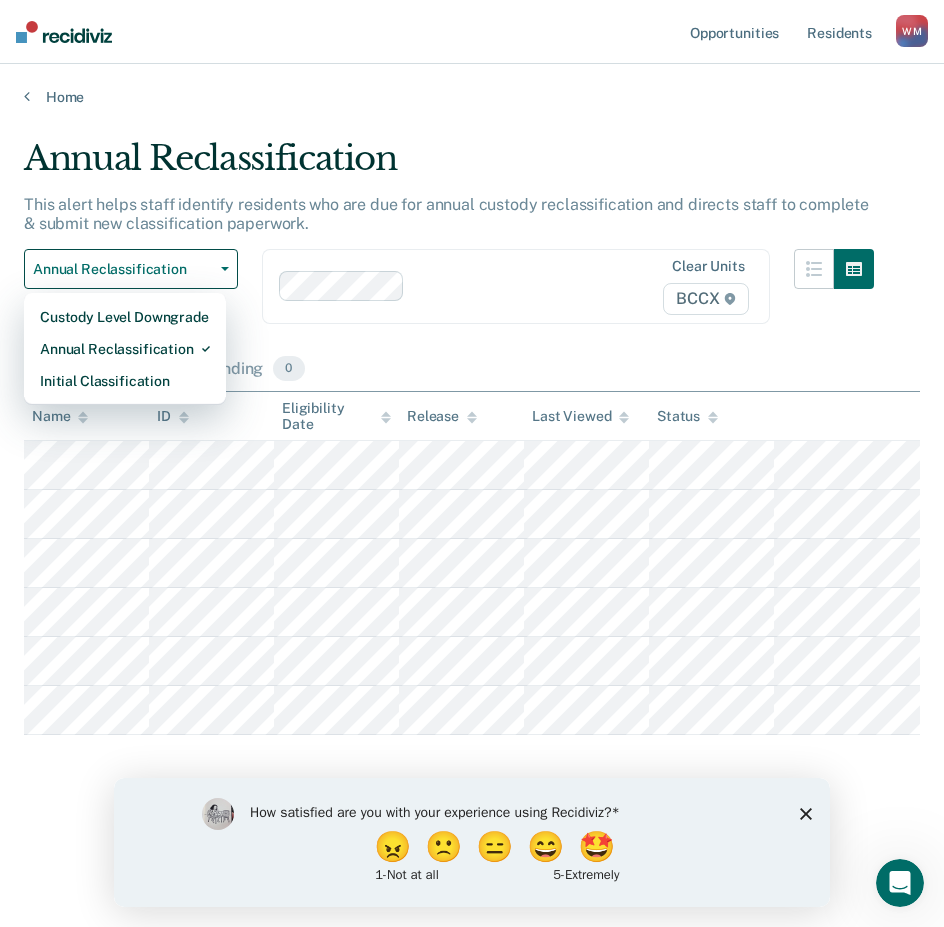 click on "Eligible Now 6 Pending 0" at bounding box center (472, 370) 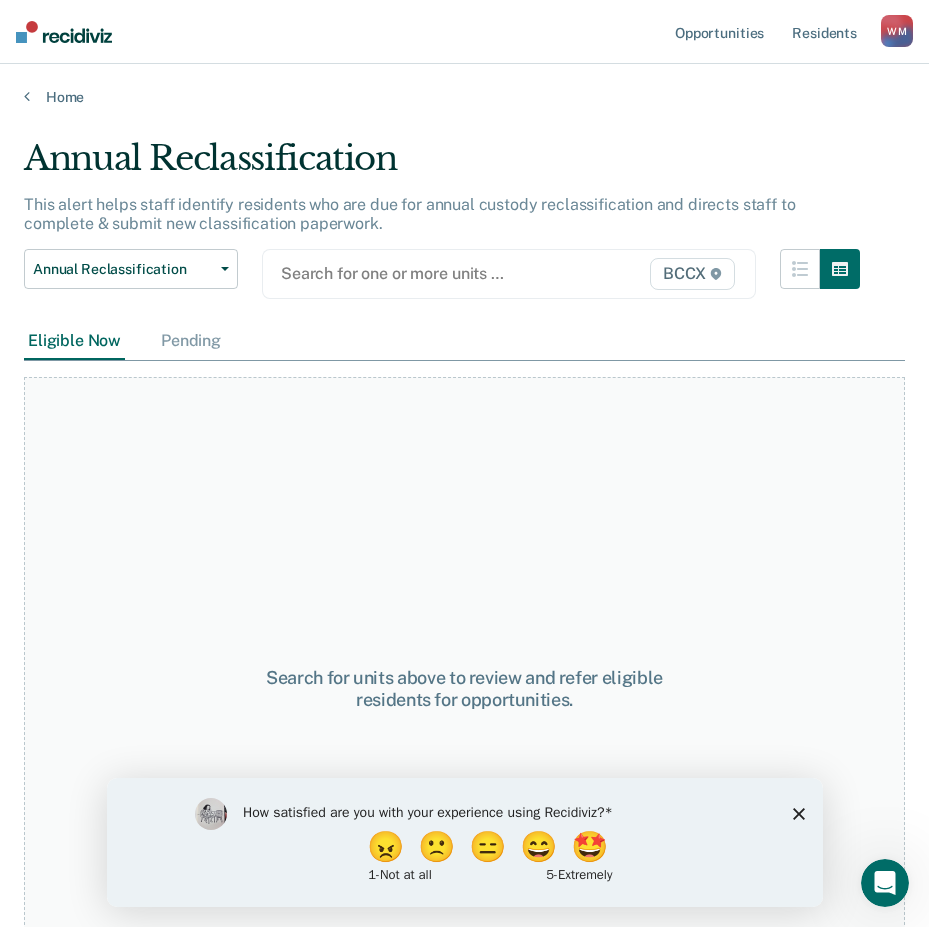 click at bounding box center [440, 273] 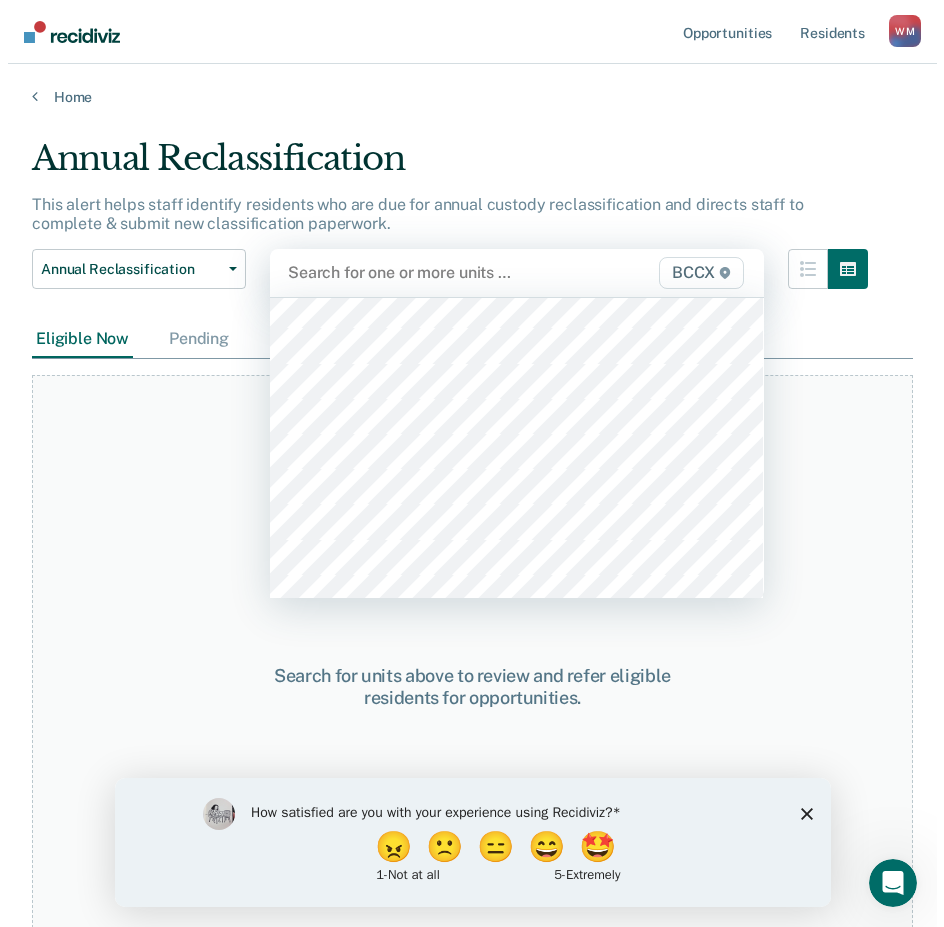 scroll, scrollTop: 1000, scrollLeft: 0, axis: vertical 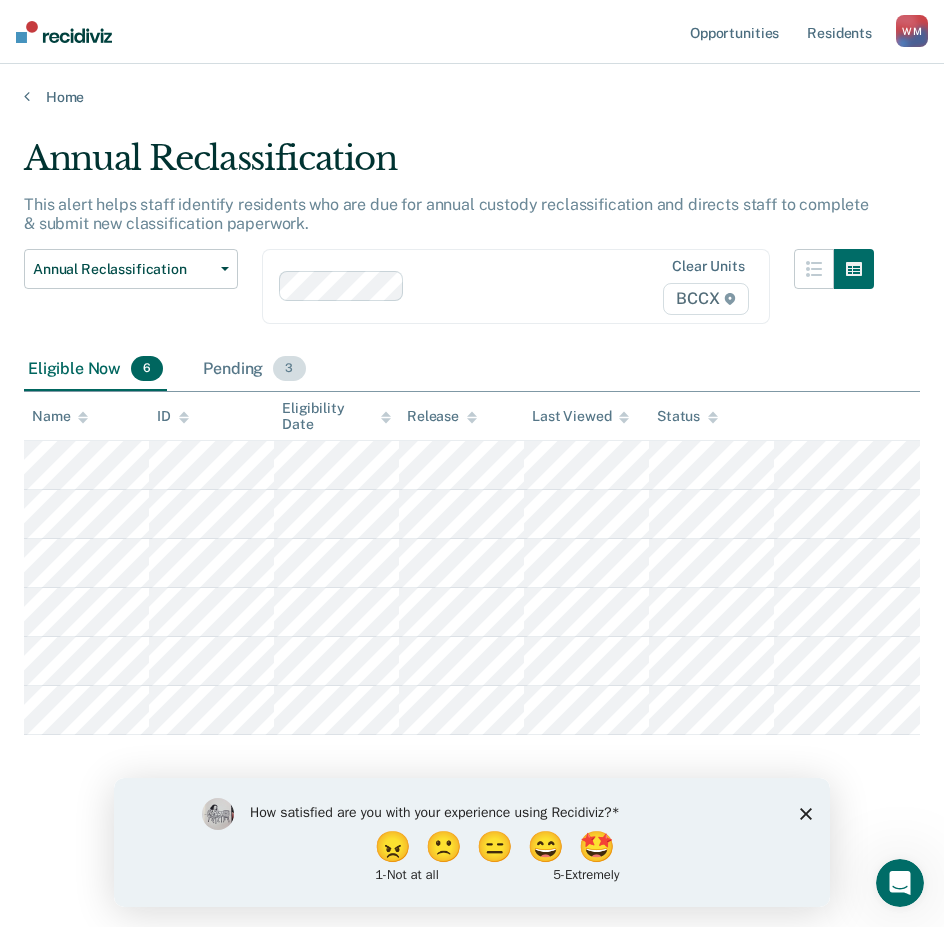 click on "Pending 3" at bounding box center [254, 370] 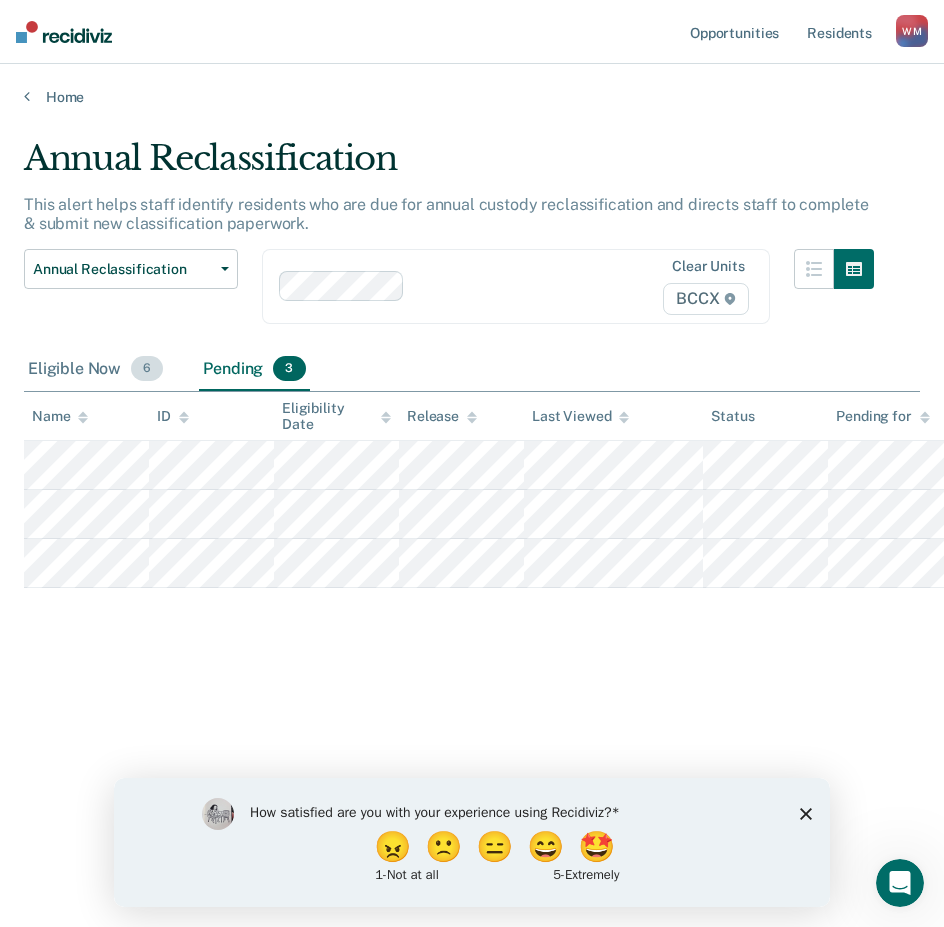 click on "Eligible Now 6" at bounding box center (95, 370) 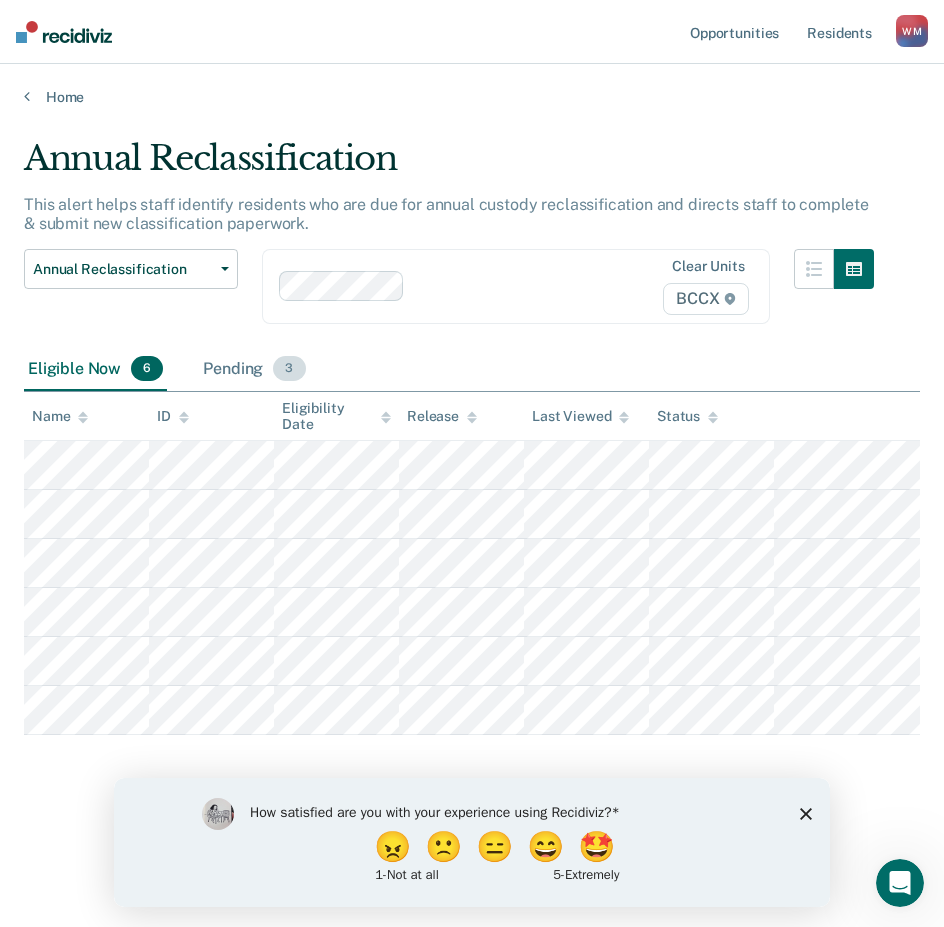 click on "Pending 3" at bounding box center [254, 370] 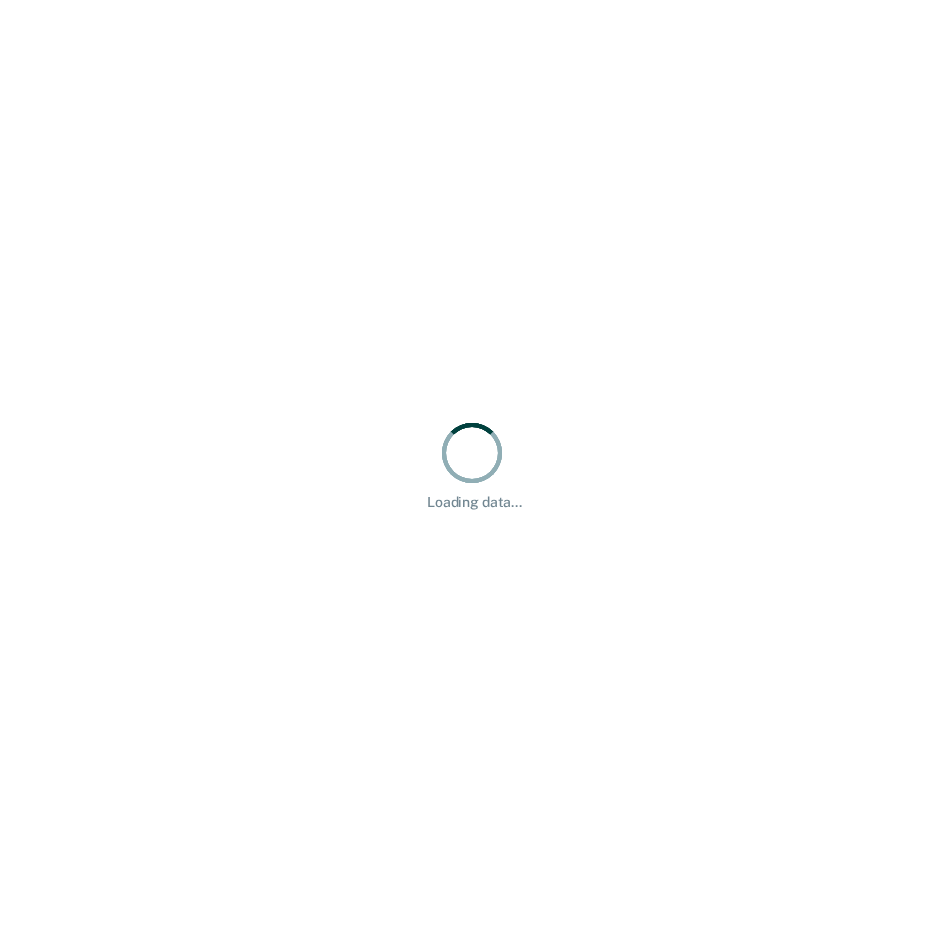 scroll, scrollTop: 0, scrollLeft: 0, axis: both 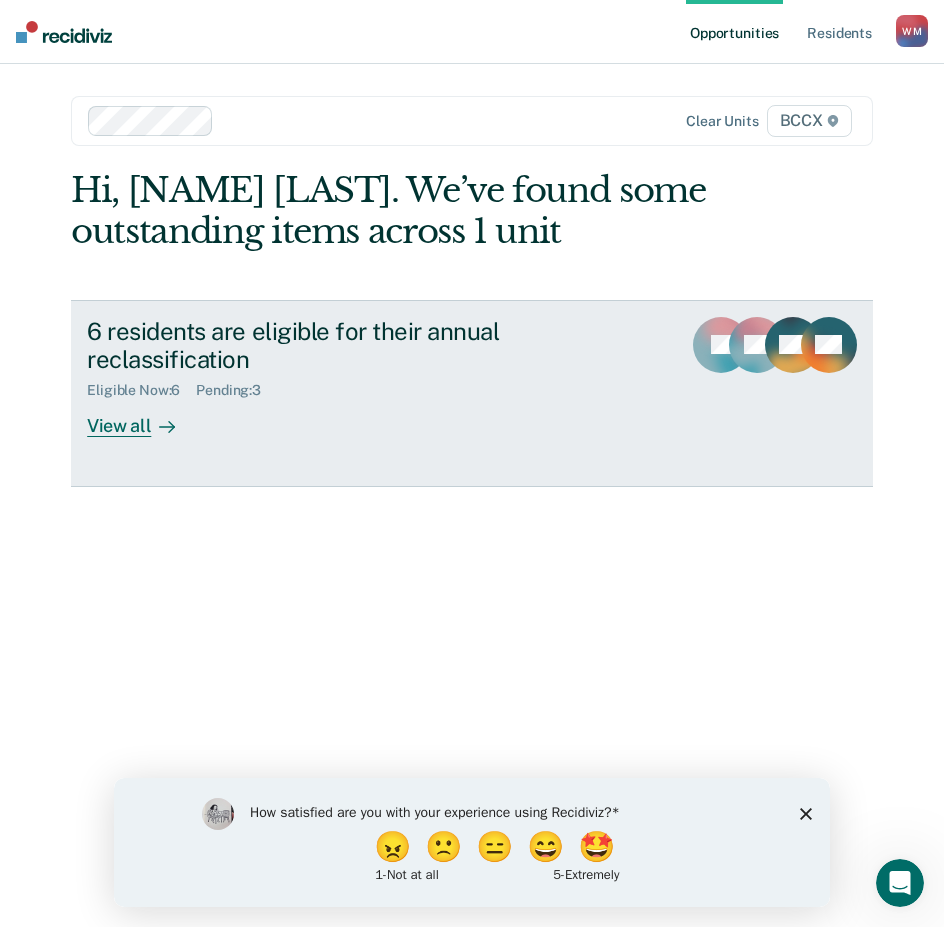 click on "6 residents are eligible for their annual reclassification Eligible Now :  6 Pending :  3 View all   DJ BR NB + 3" at bounding box center [472, 393] 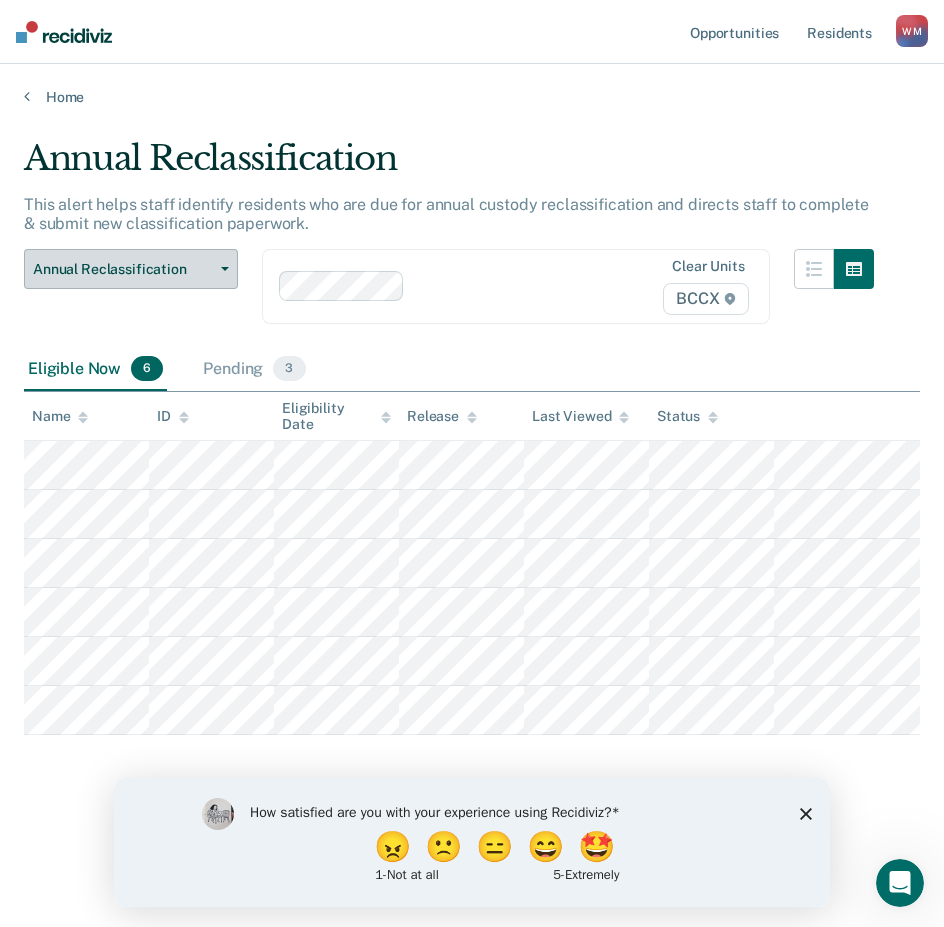 click on "Annual Reclassification" at bounding box center (123, 269) 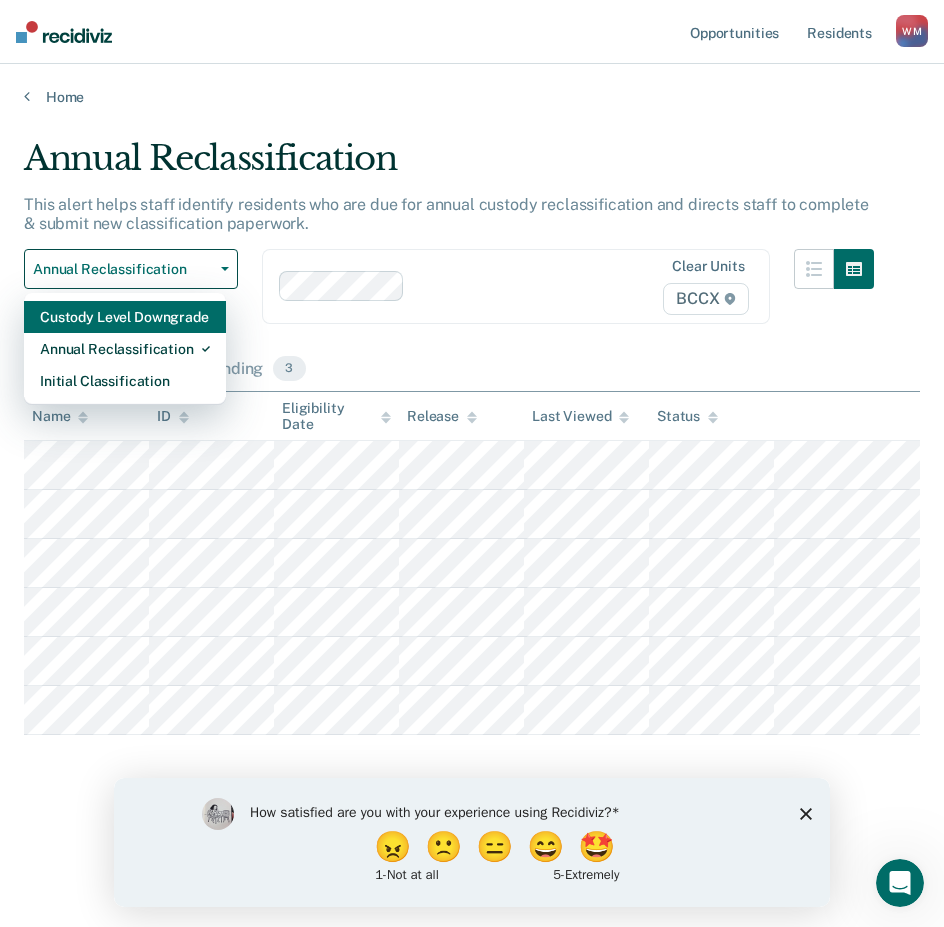 click on "Custody Level Downgrade" at bounding box center [125, 317] 